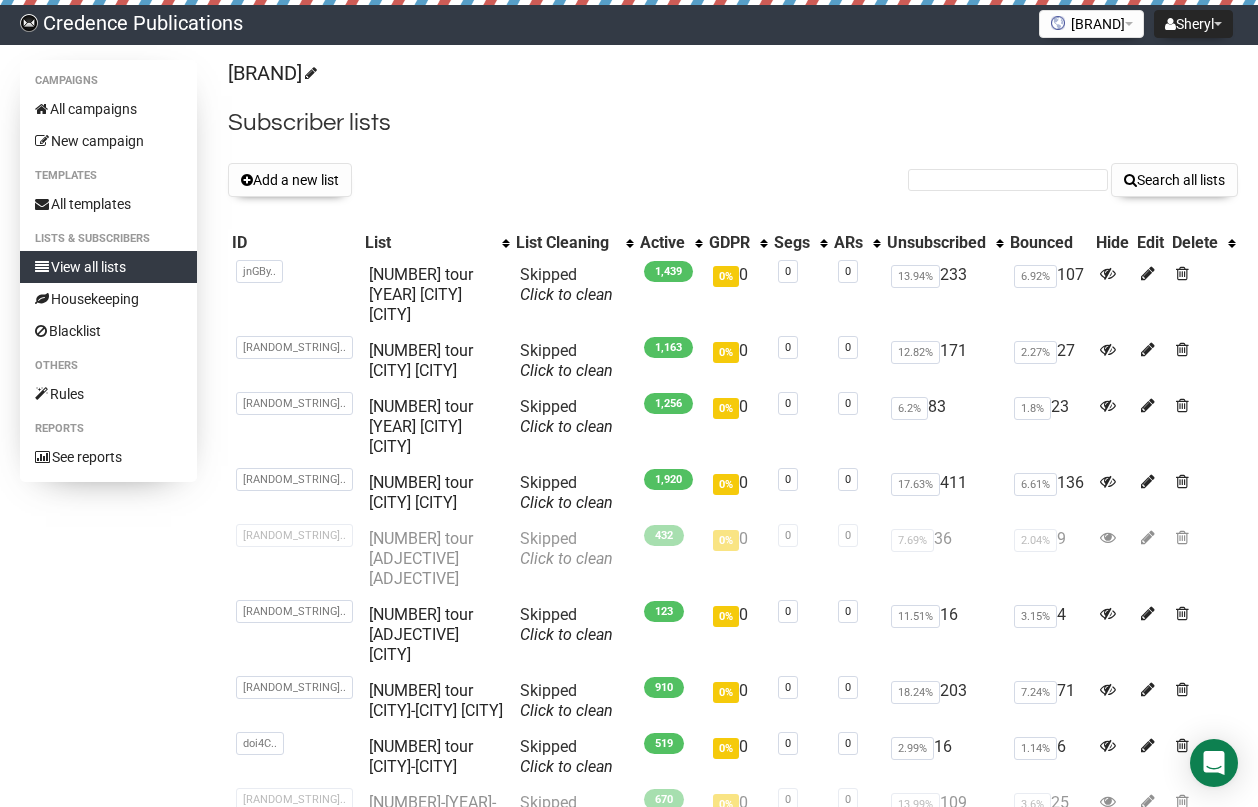 scroll, scrollTop: 0, scrollLeft: 0, axis: both 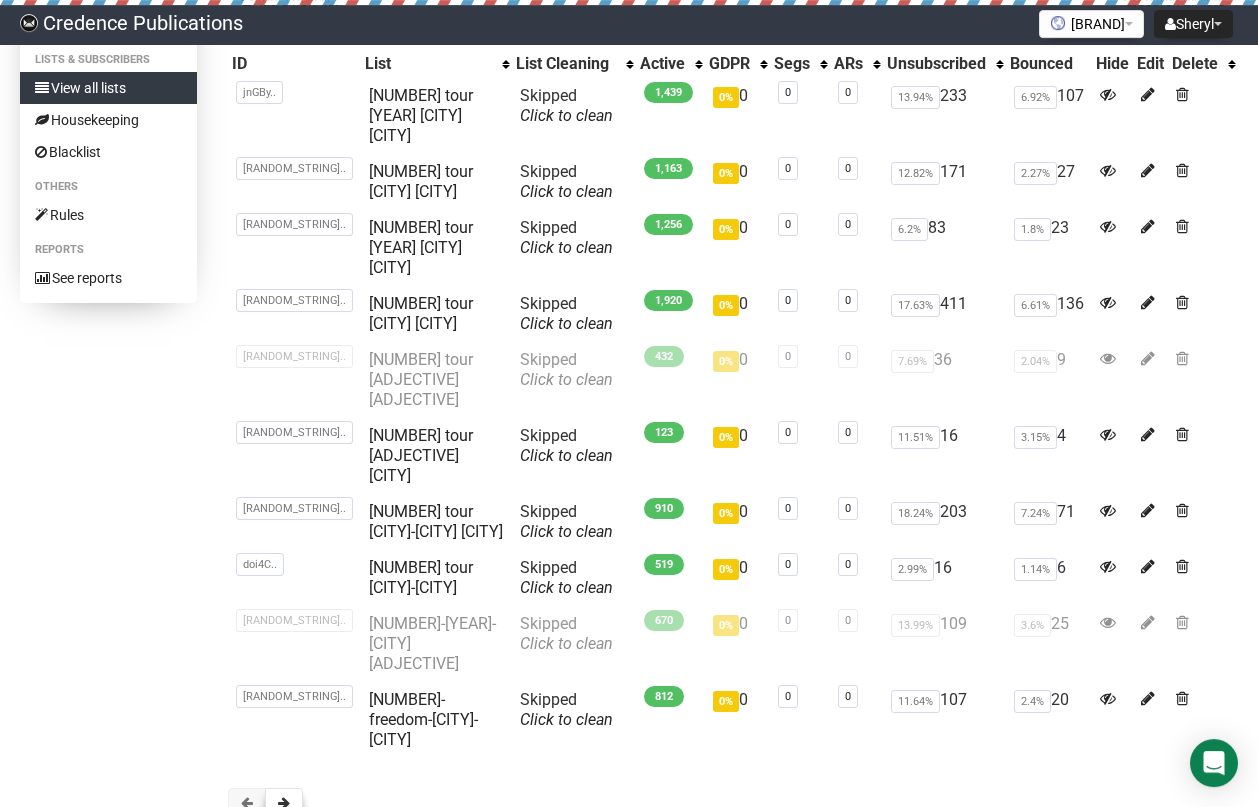 click at bounding box center (284, 803) 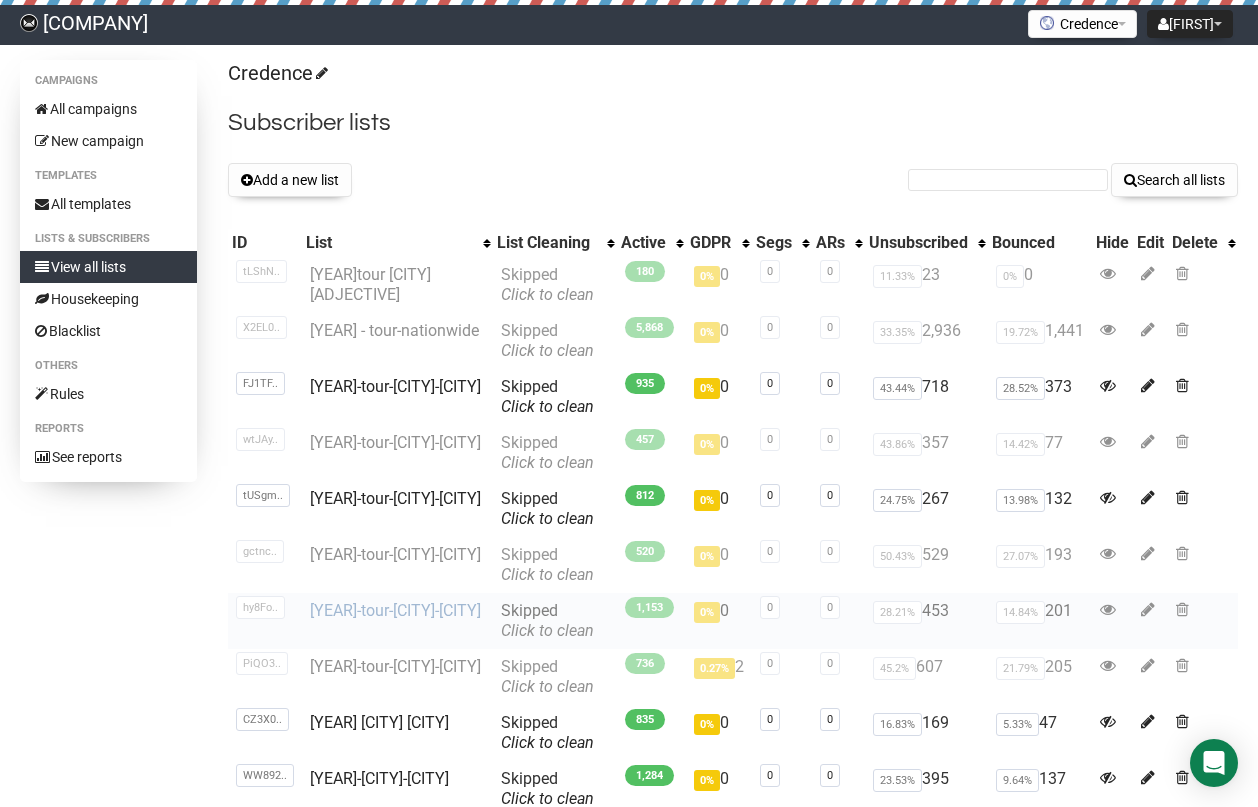 scroll, scrollTop: 0, scrollLeft: 0, axis: both 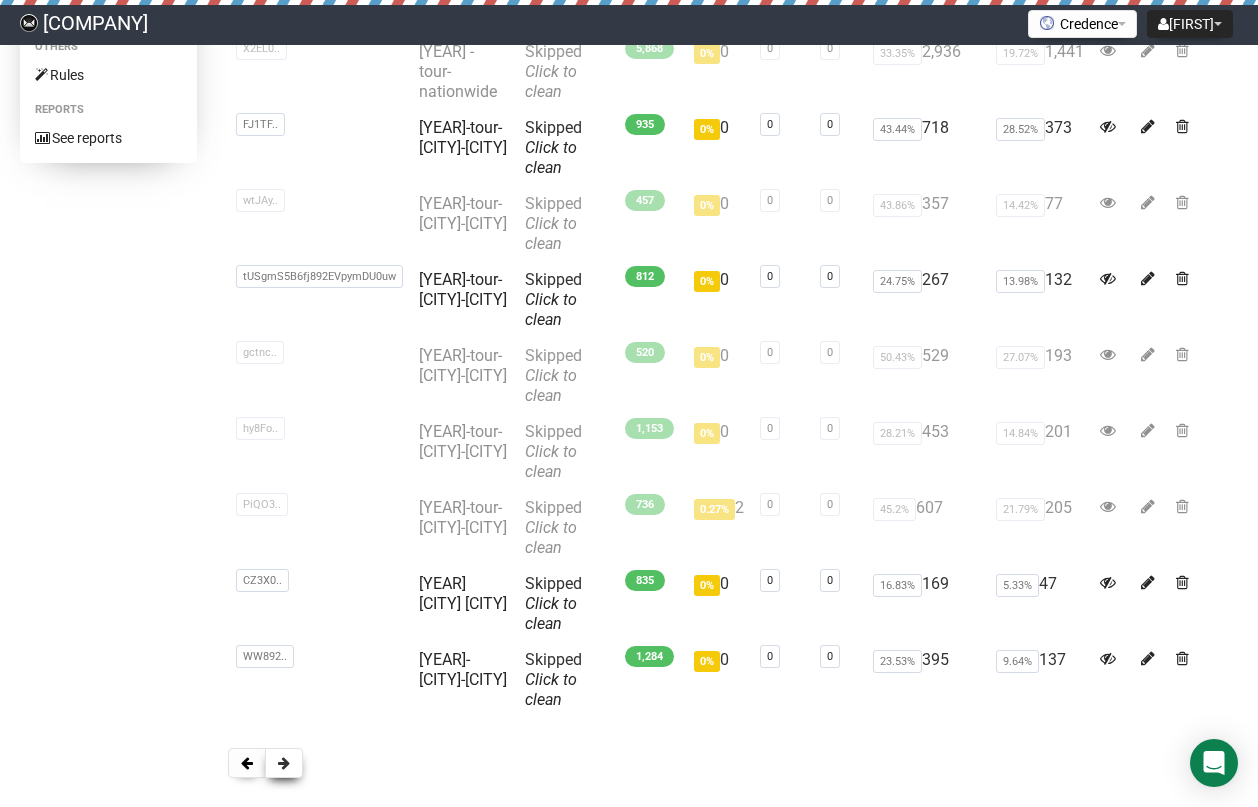 click at bounding box center (284, 763) 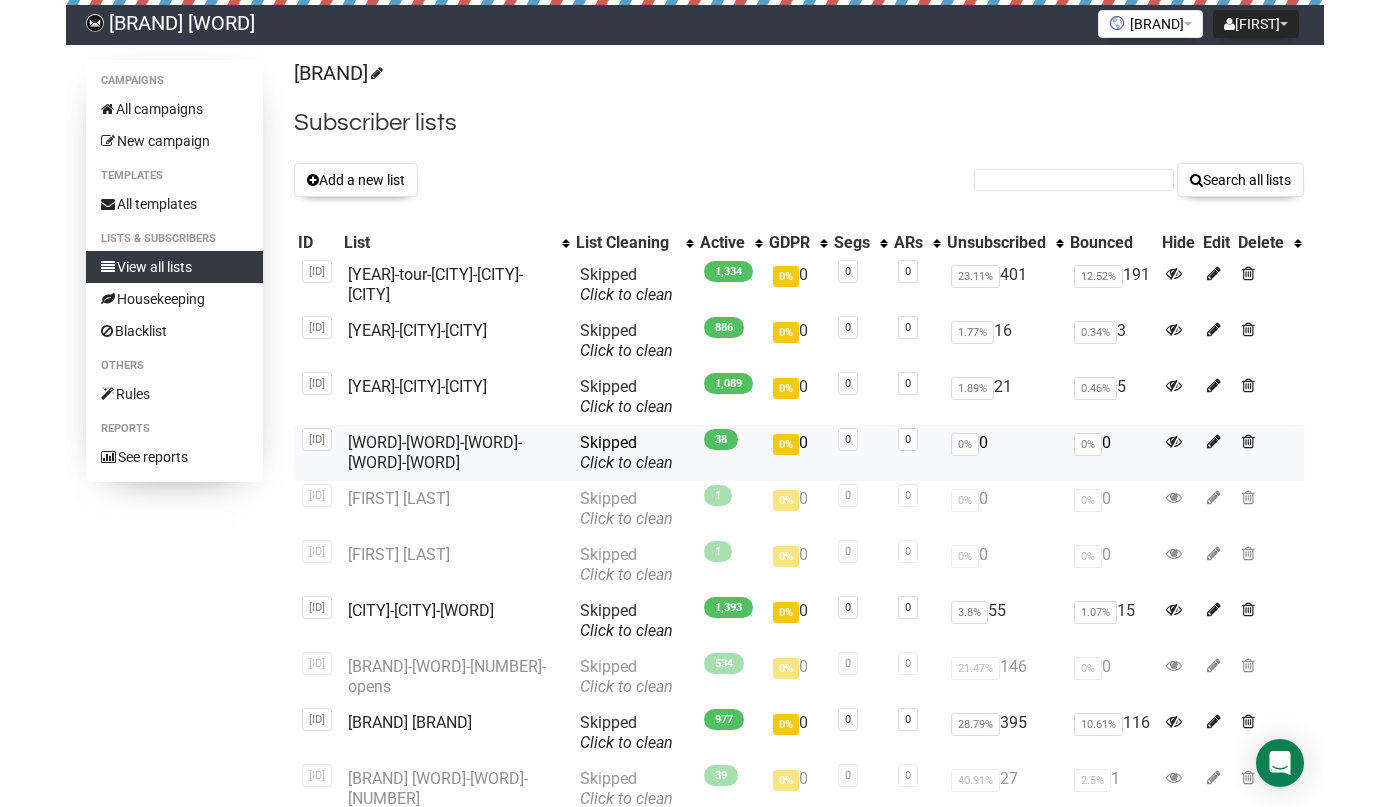 scroll, scrollTop: 0, scrollLeft: 0, axis: both 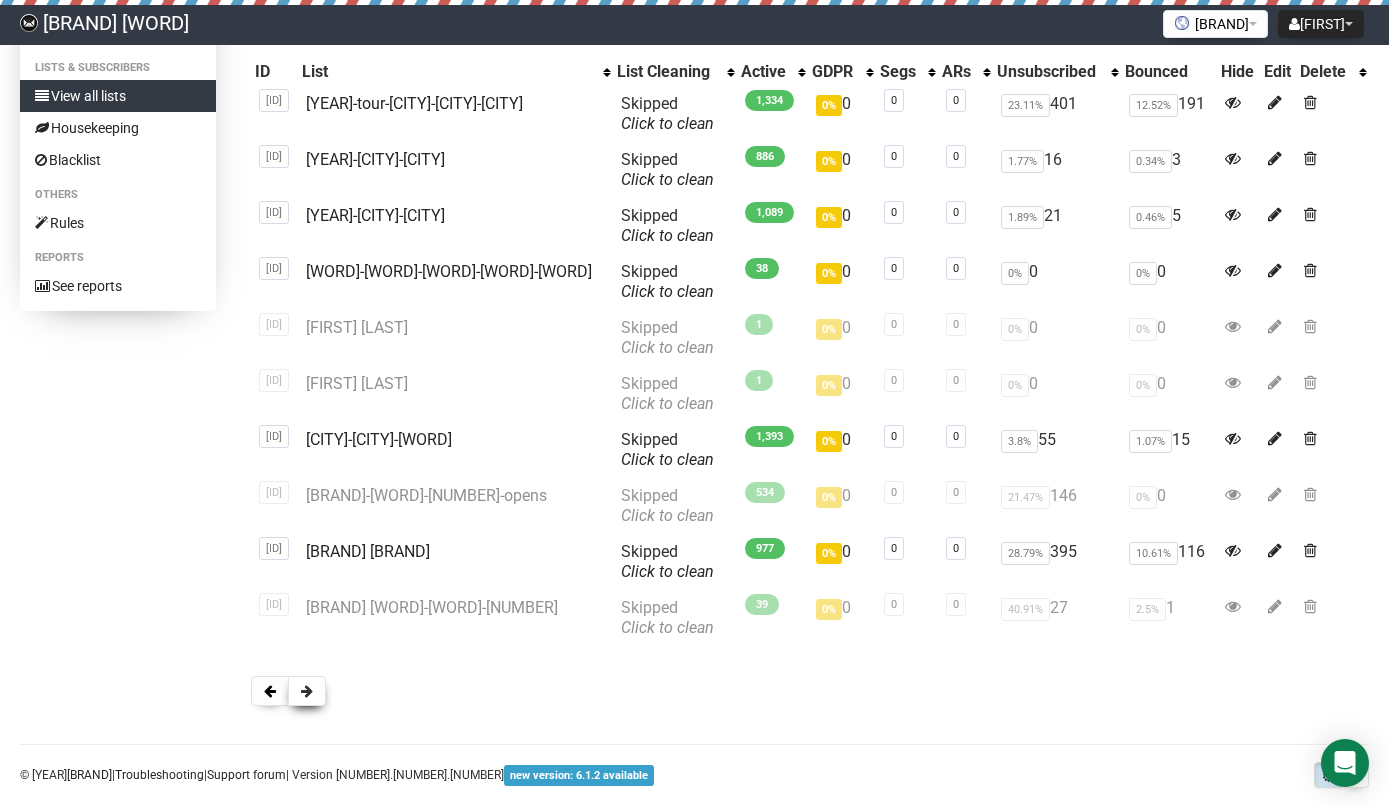click at bounding box center [307, 691] 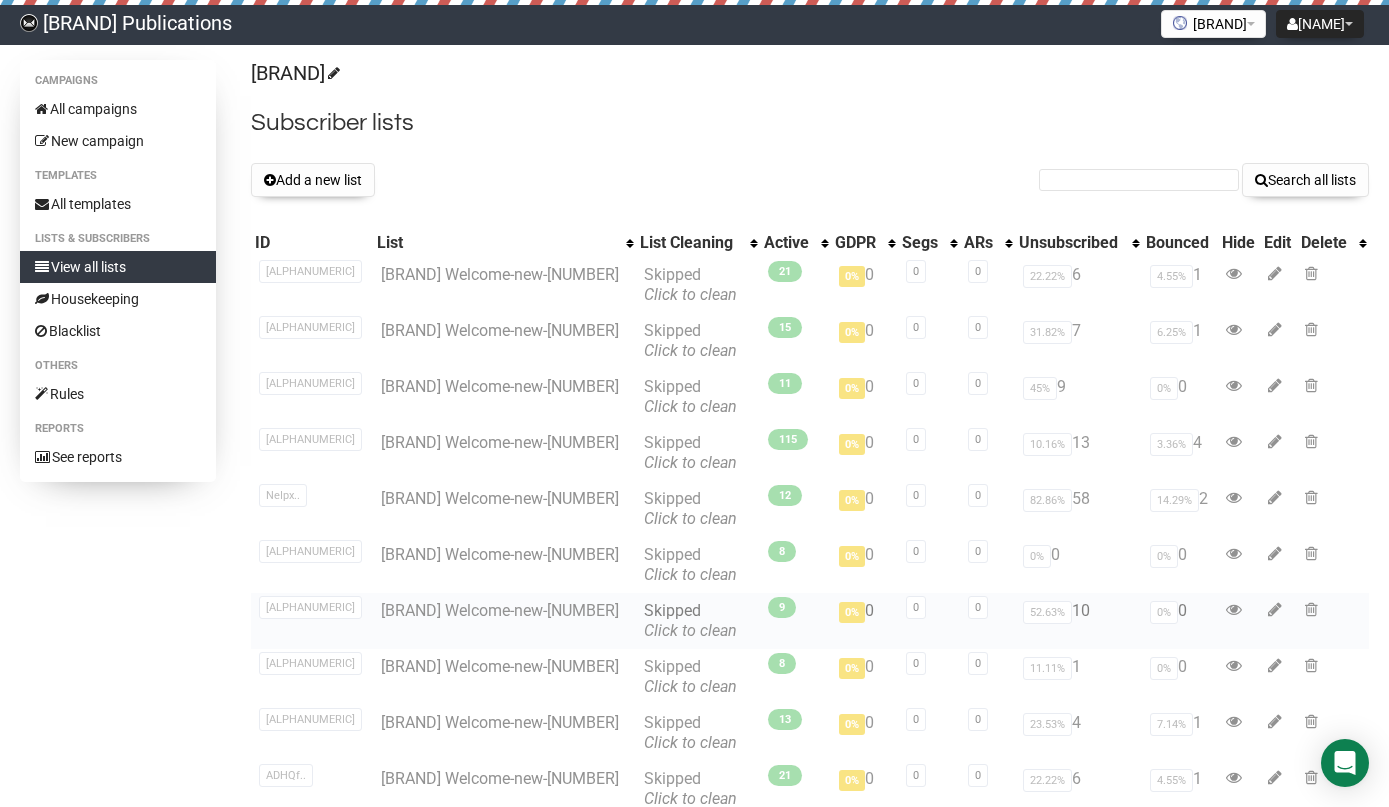 scroll, scrollTop: 0, scrollLeft: 0, axis: both 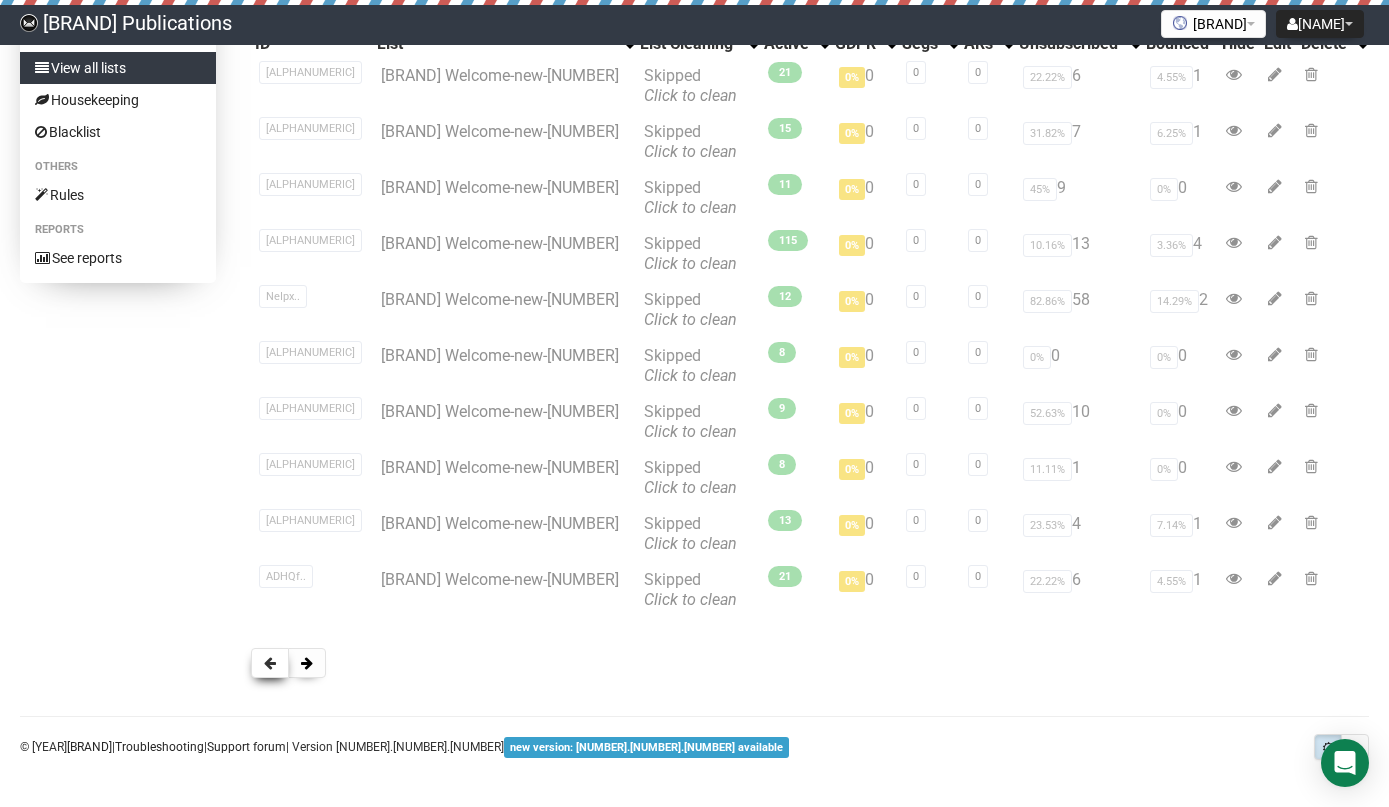 click at bounding box center [270, 663] 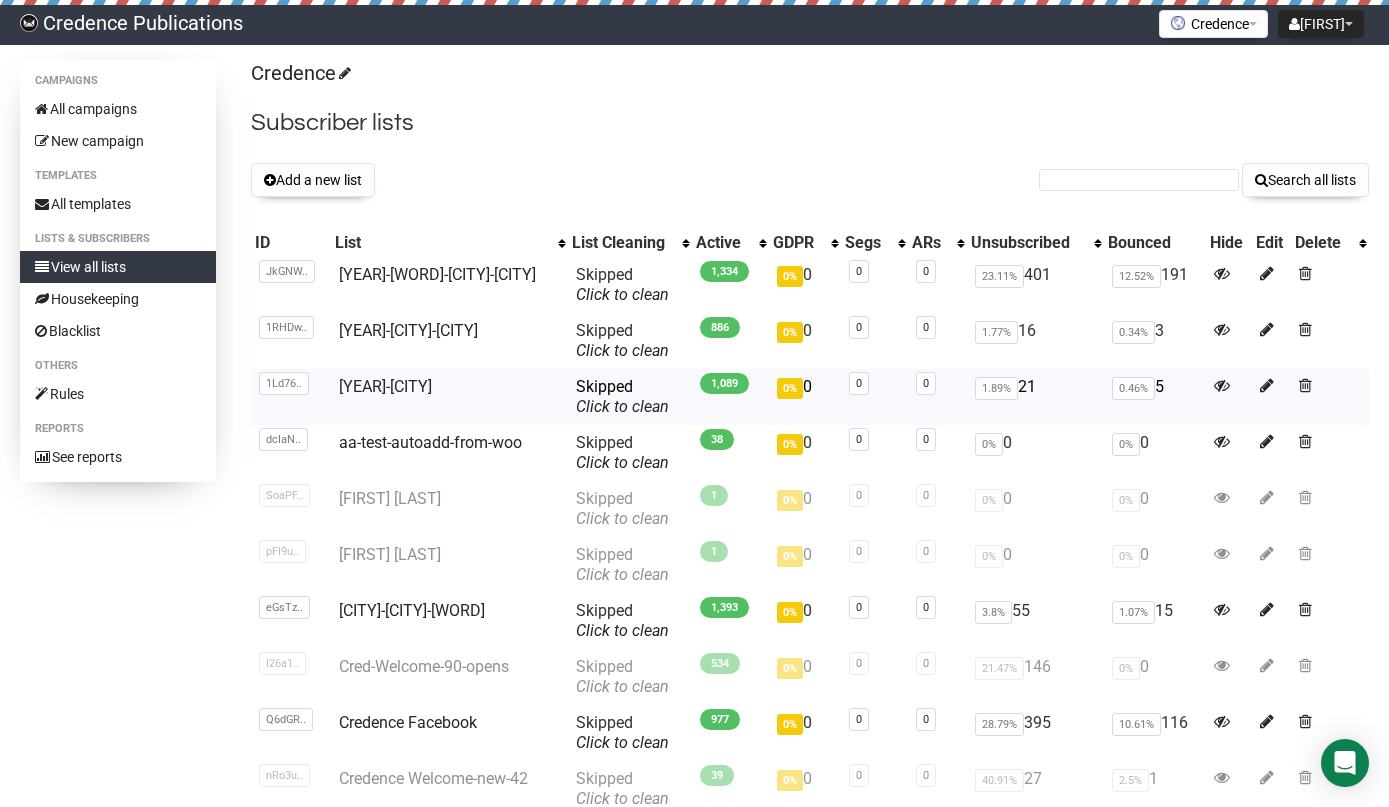 scroll, scrollTop: 0, scrollLeft: 0, axis: both 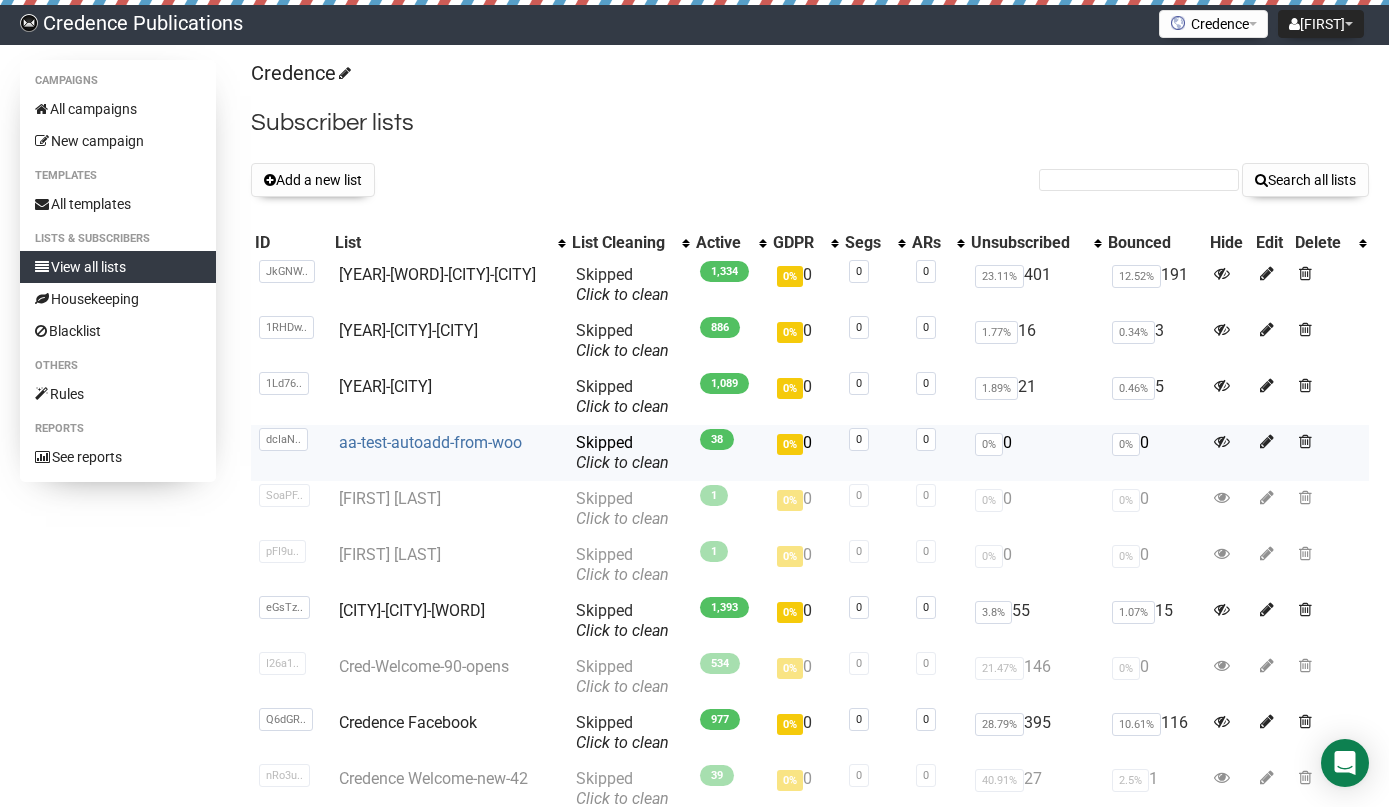 click on "aa-test-autoadd-from-woo" at bounding box center [430, 442] 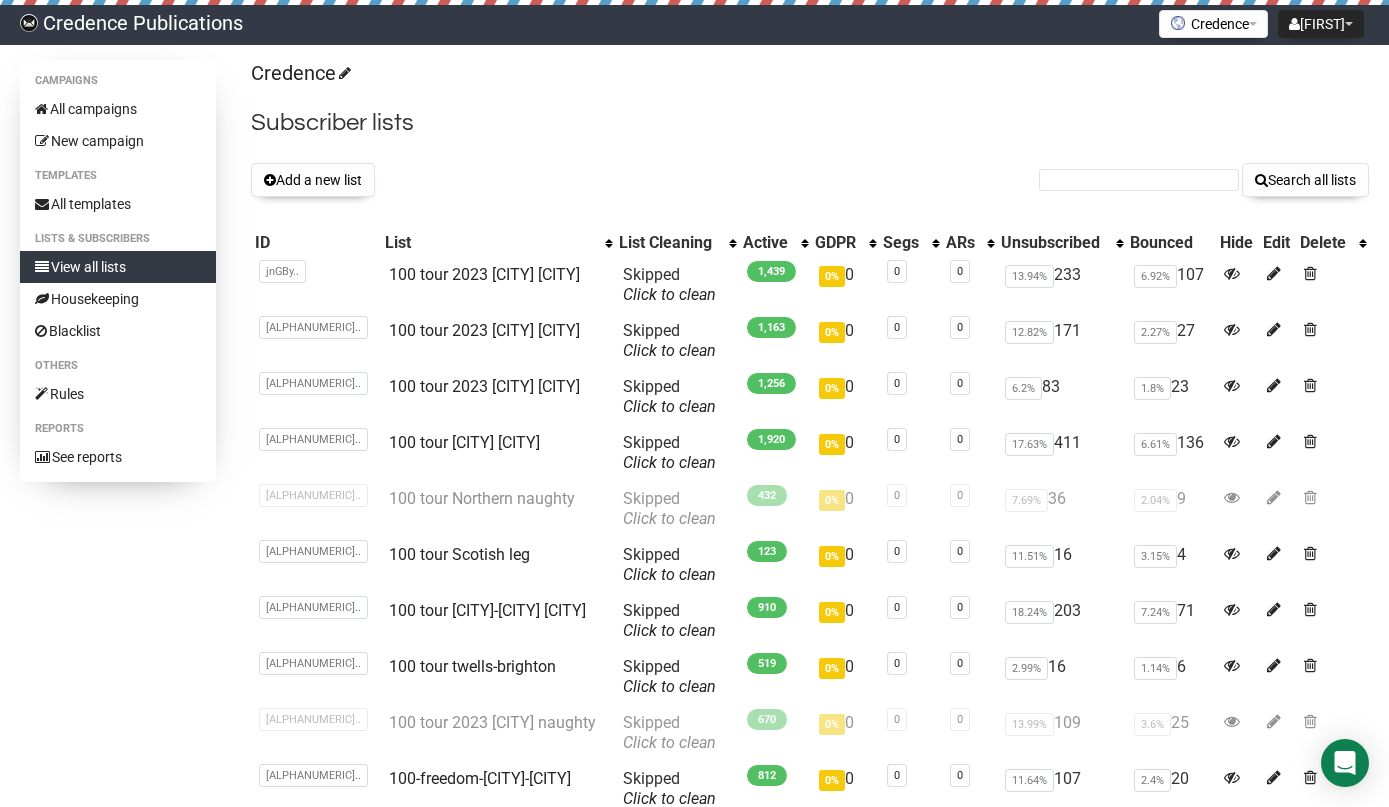 scroll, scrollTop: 0, scrollLeft: 0, axis: both 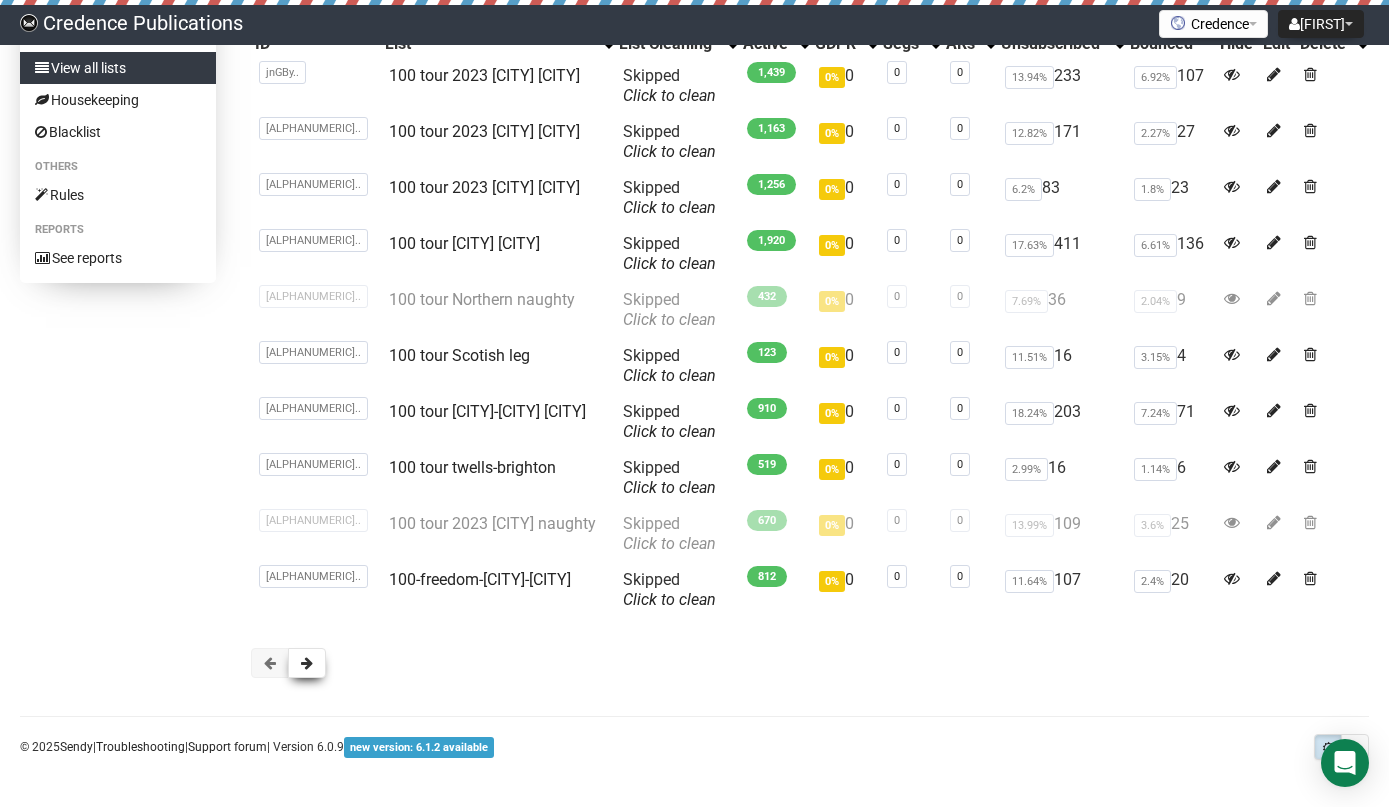 click at bounding box center (307, 663) 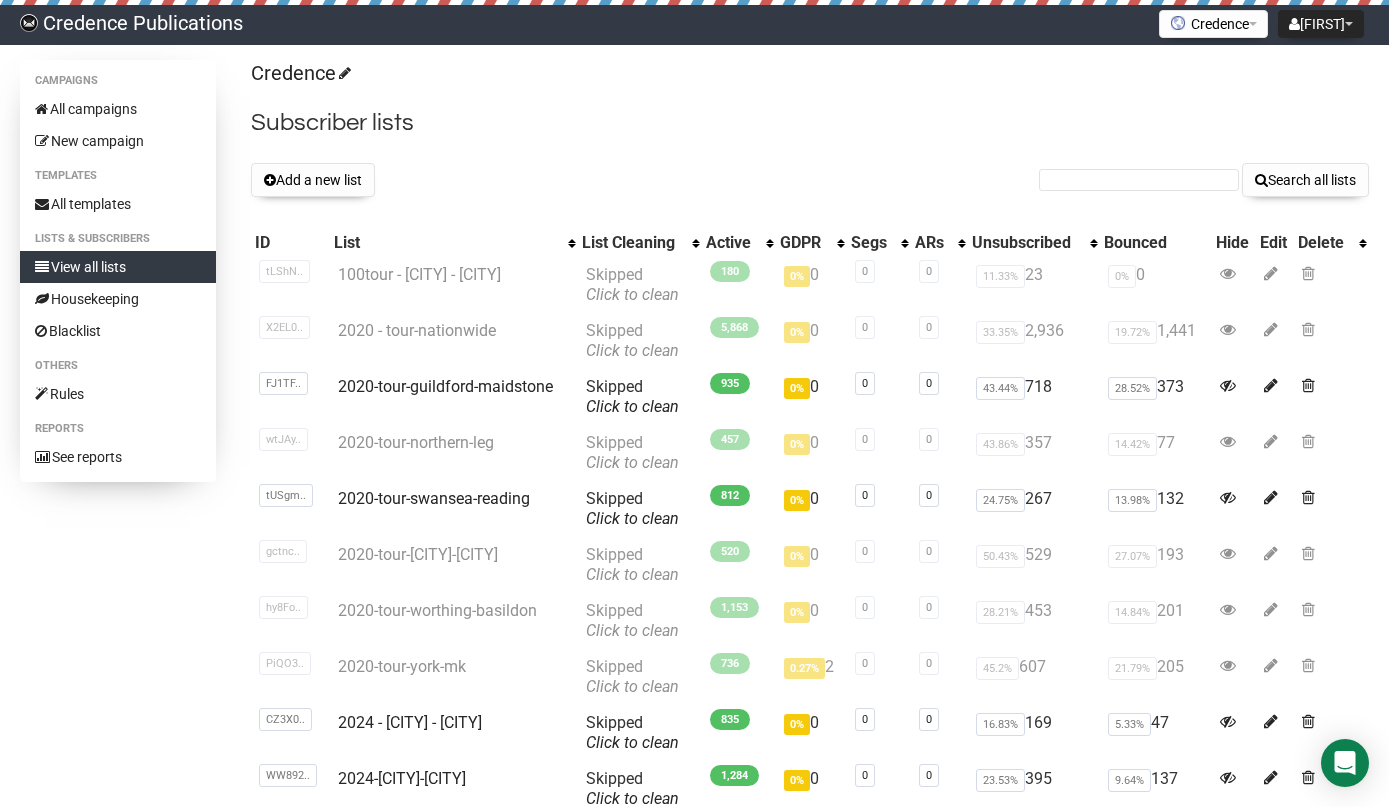 scroll, scrollTop: 0, scrollLeft: 0, axis: both 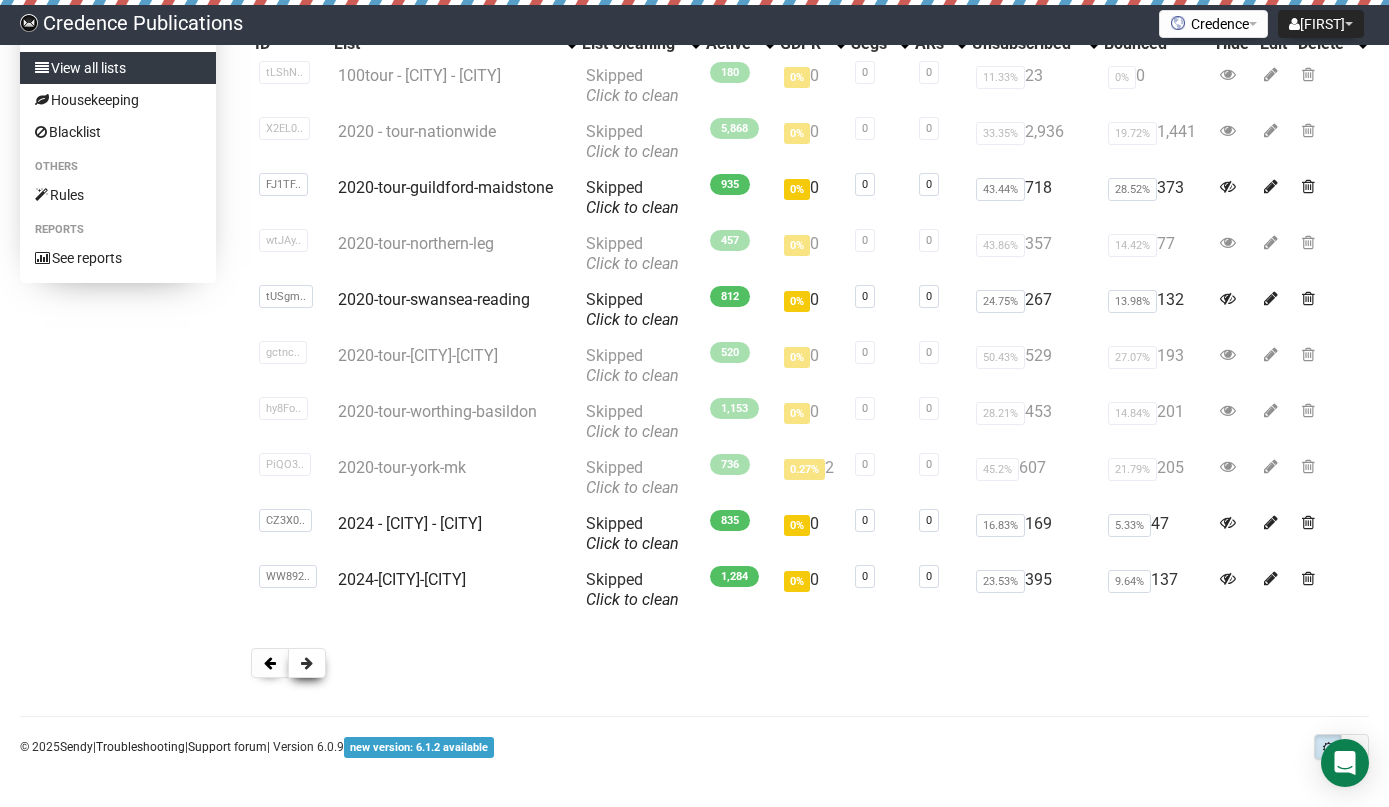 click at bounding box center (307, 663) 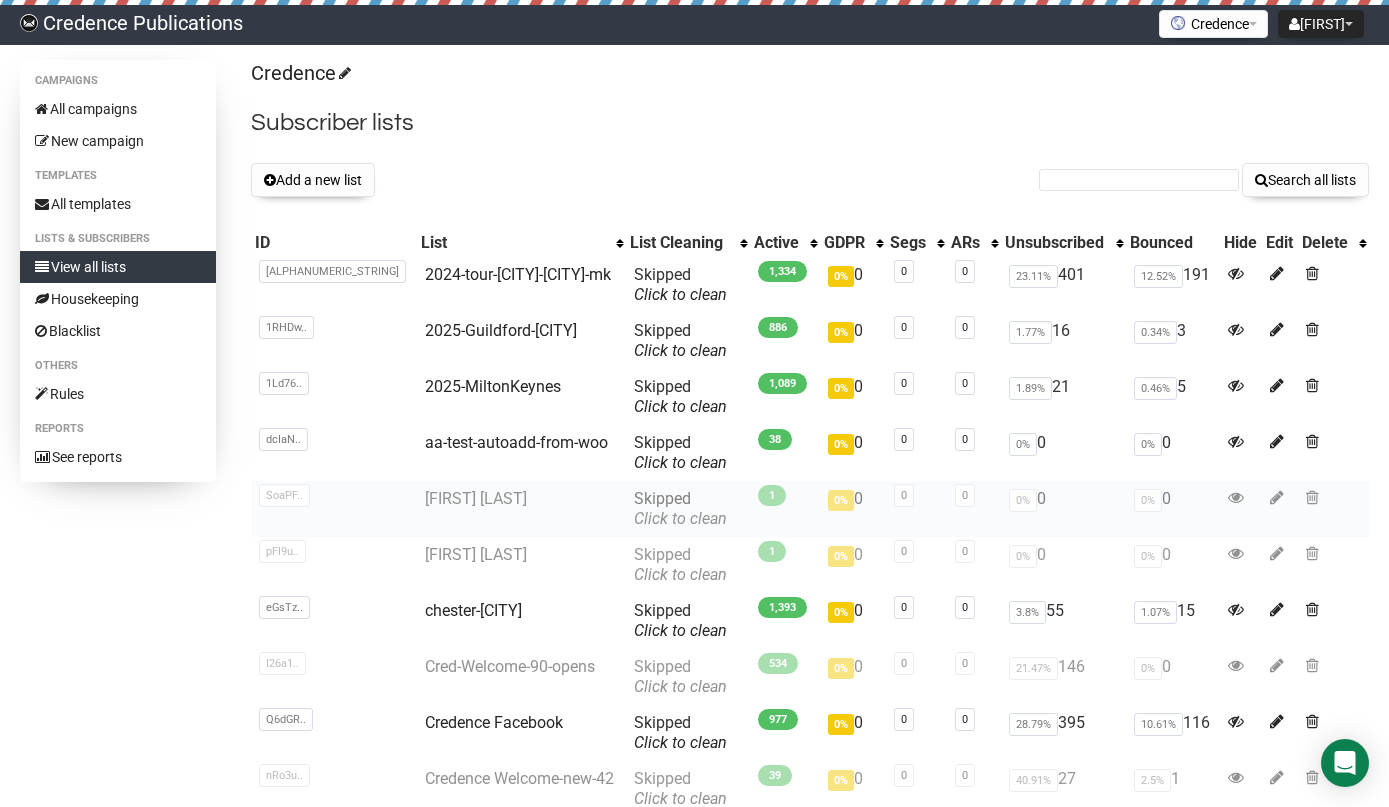 scroll, scrollTop: 0, scrollLeft: 0, axis: both 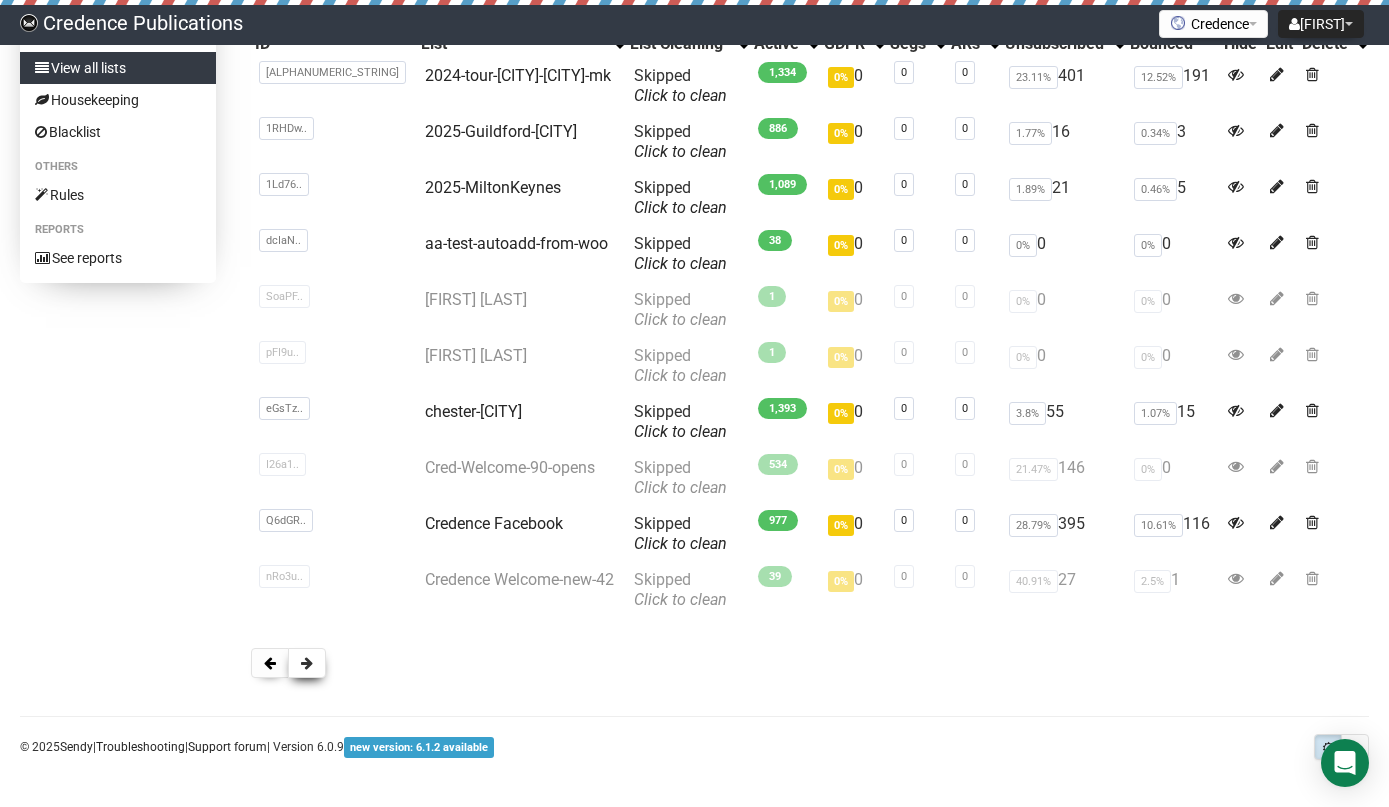click at bounding box center [307, 663] 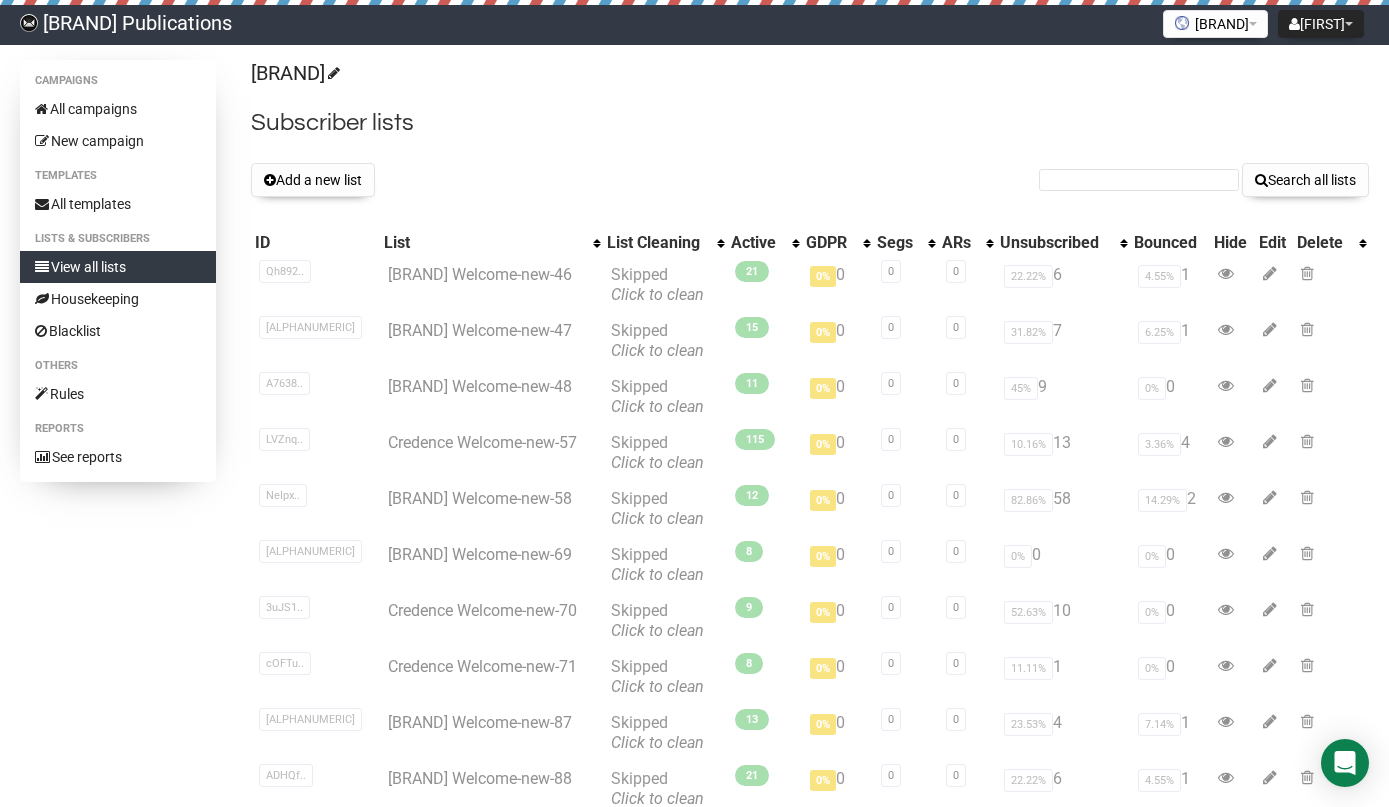 scroll, scrollTop: 0, scrollLeft: 0, axis: both 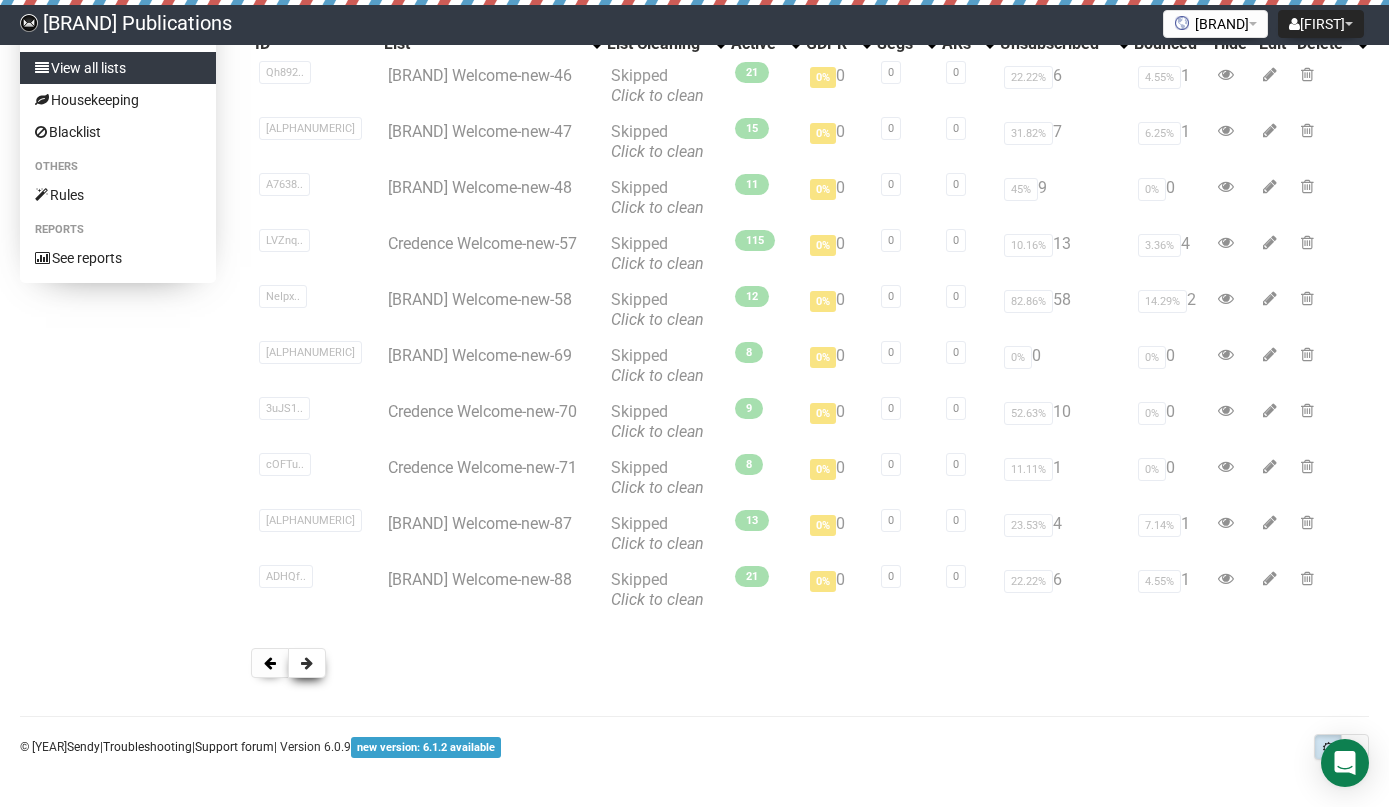 click at bounding box center (307, 663) 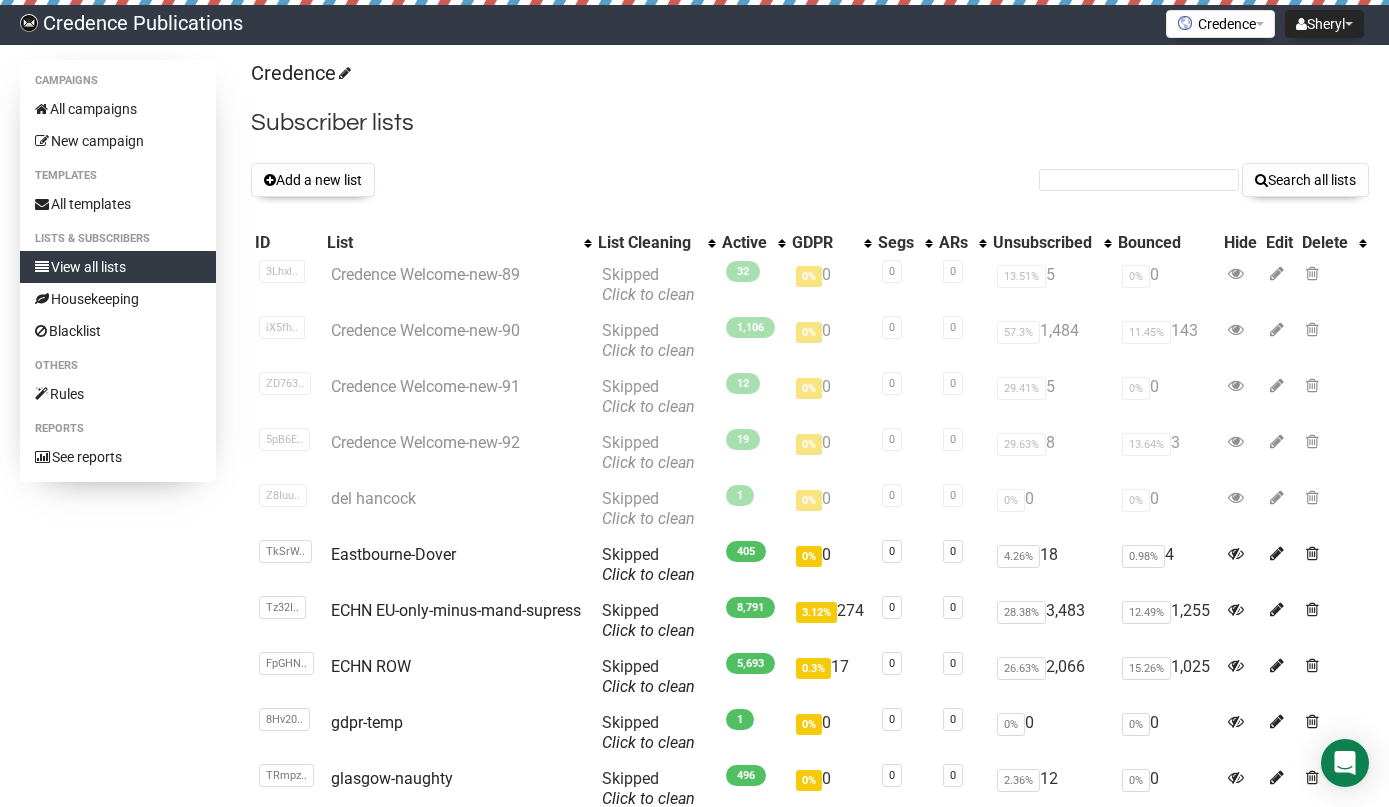 scroll, scrollTop: 0, scrollLeft: 0, axis: both 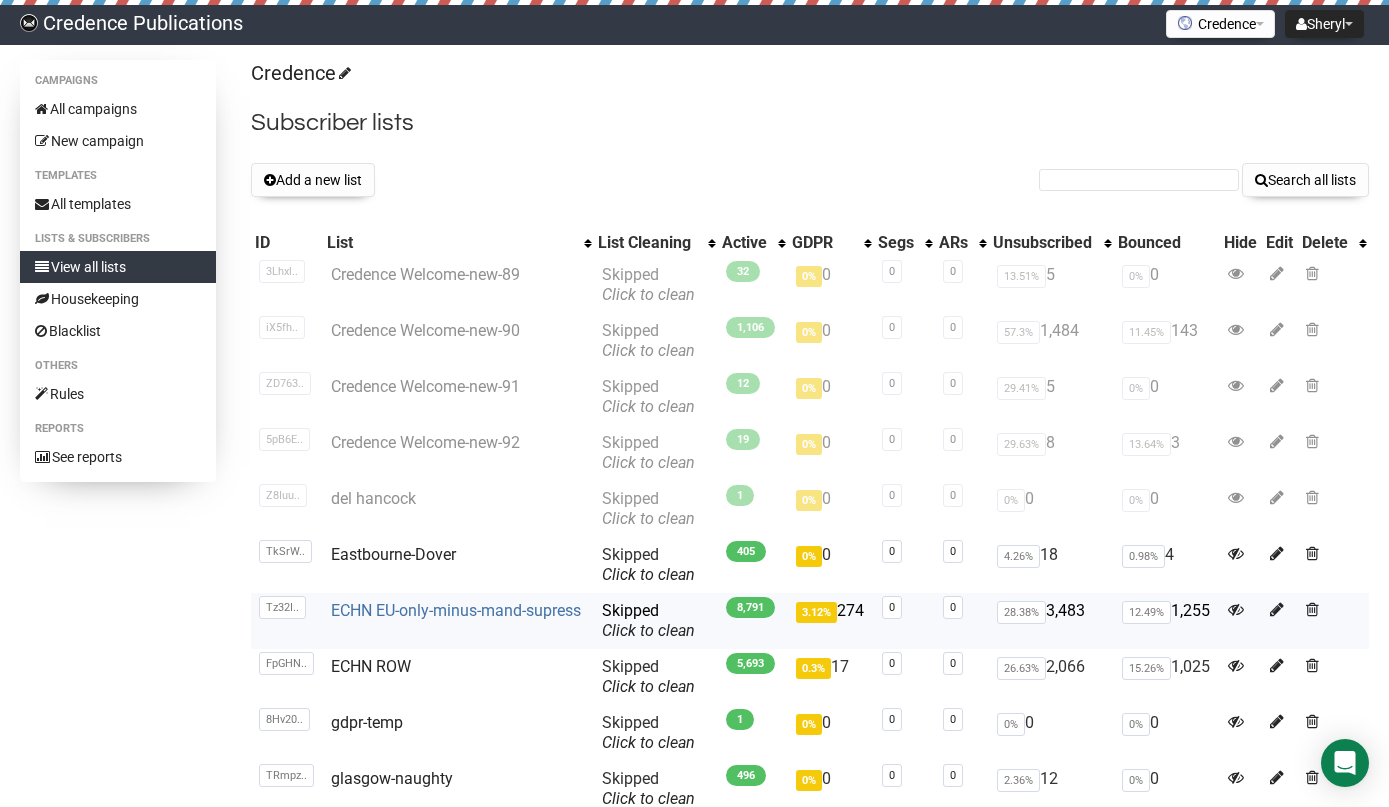 click on "ECHN EU-only-minus-mand-supress" at bounding box center (456, 610) 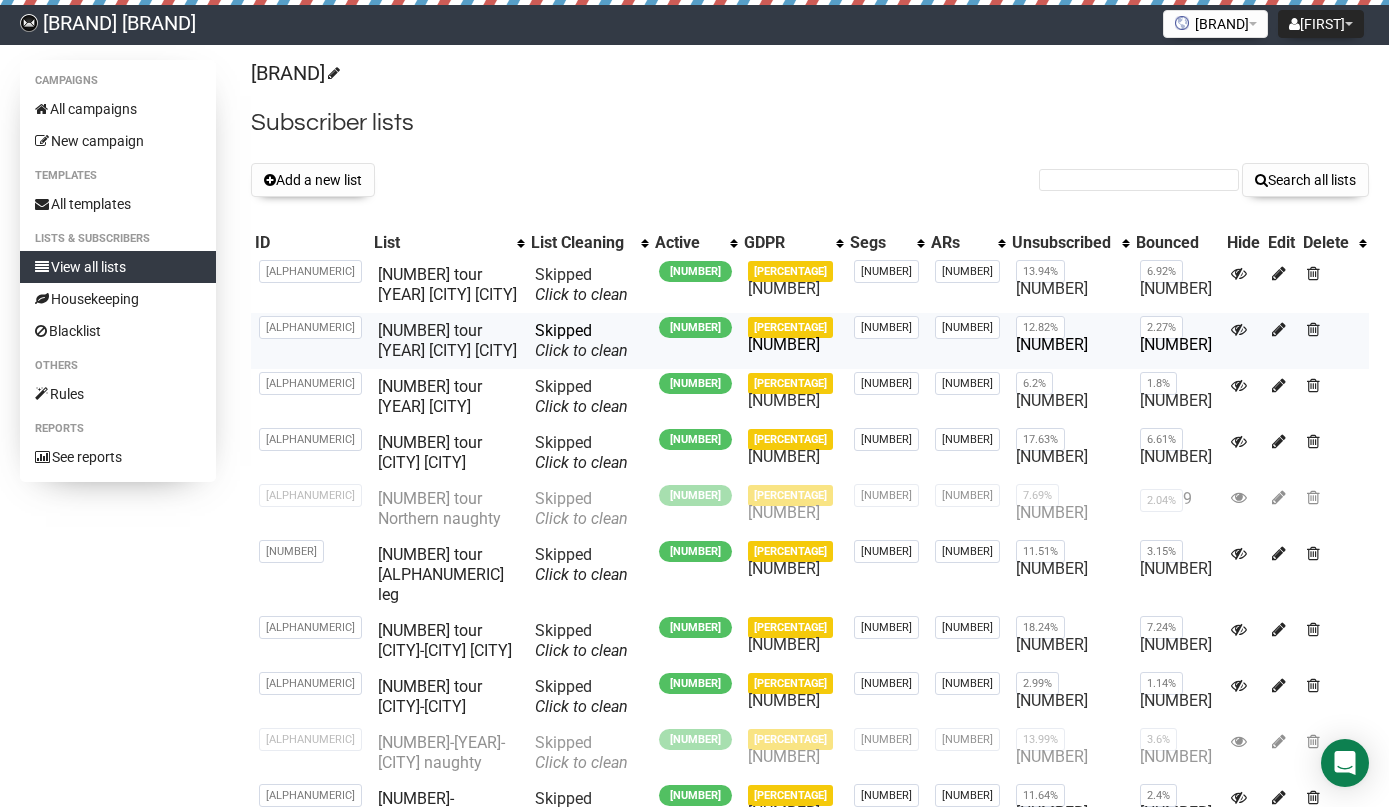scroll, scrollTop: 0, scrollLeft: 0, axis: both 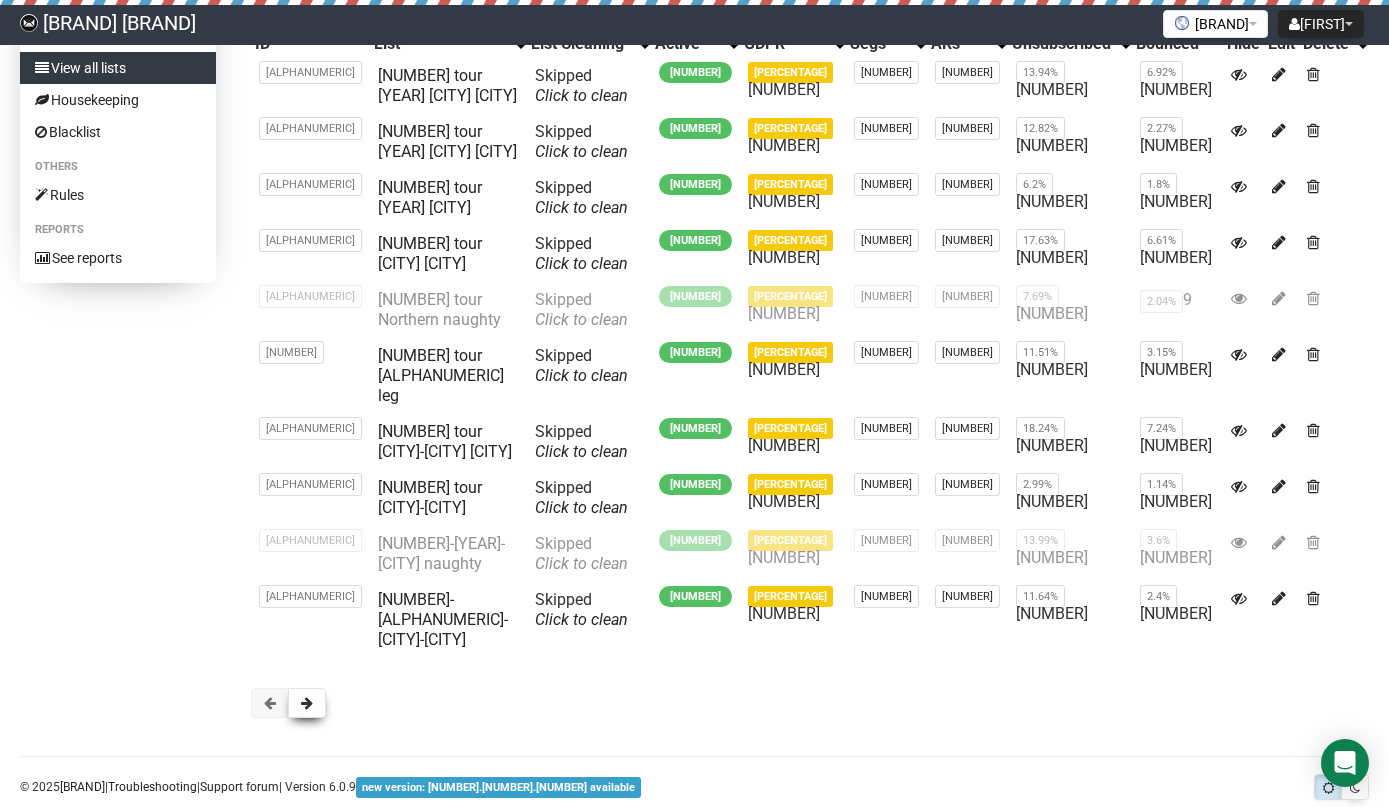 click at bounding box center (307, 703) 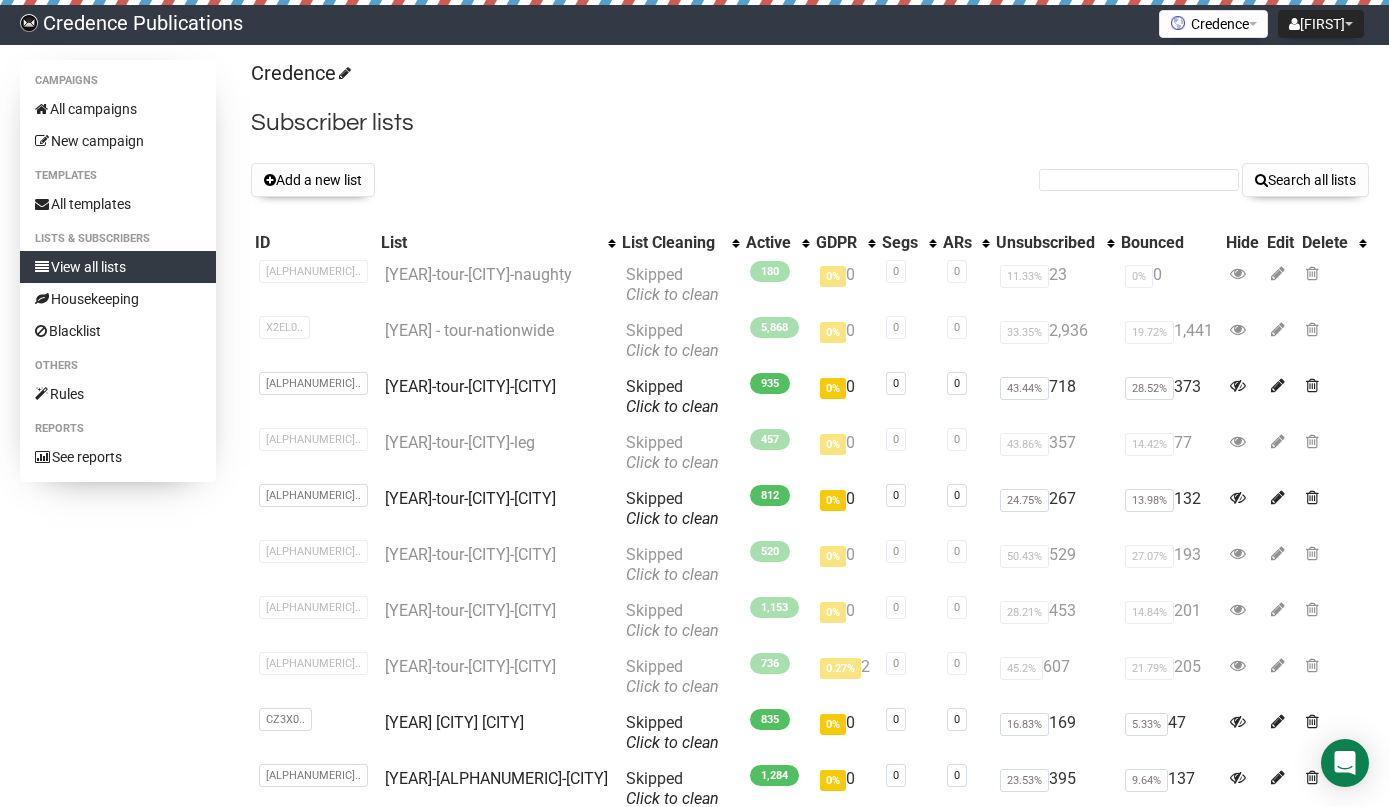 scroll, scrollTop: 0, scrollLeft: 0, axis: both 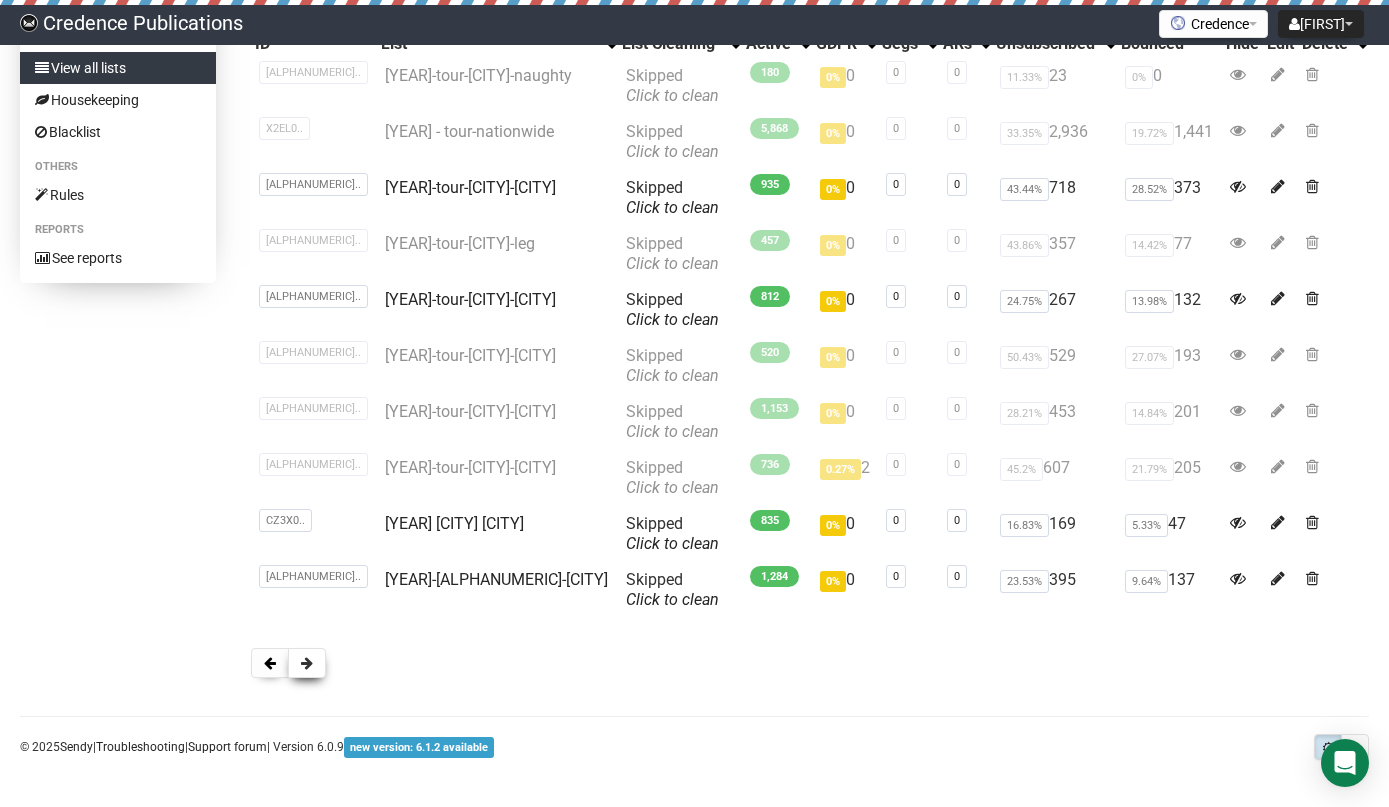 click at bounding box center (307, 663) 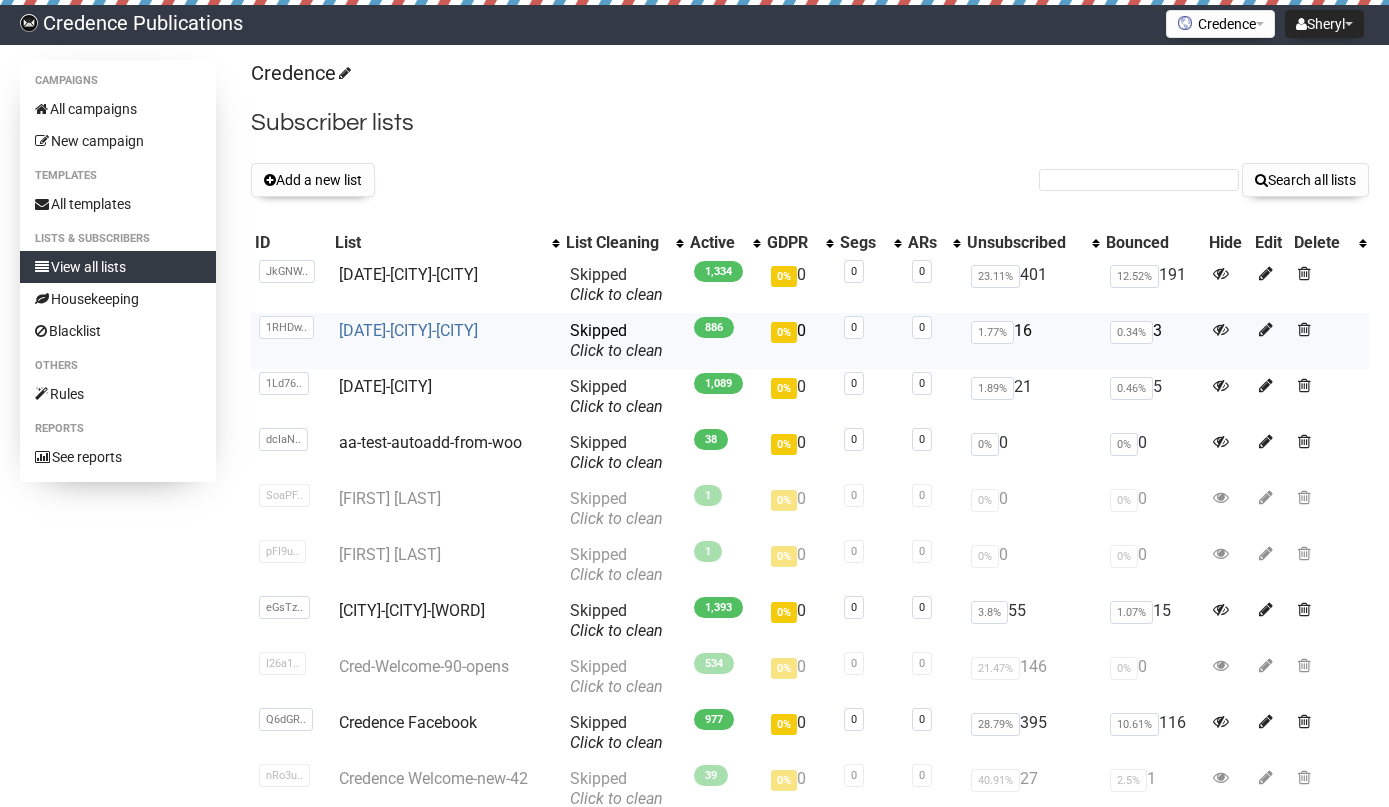 scroll, scrollTop: 0, scrollLeft: 0, axis: both 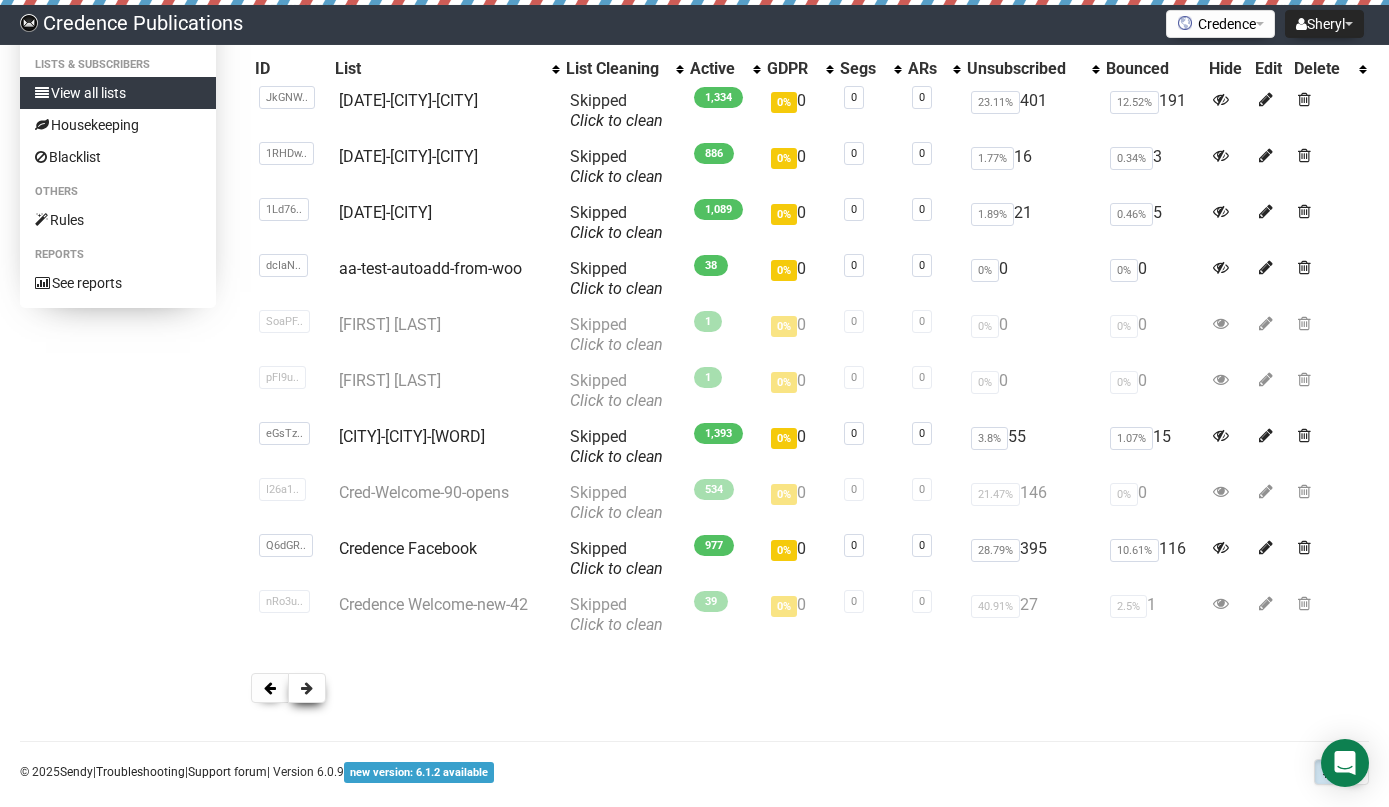 click at bounding box center (307, 688) 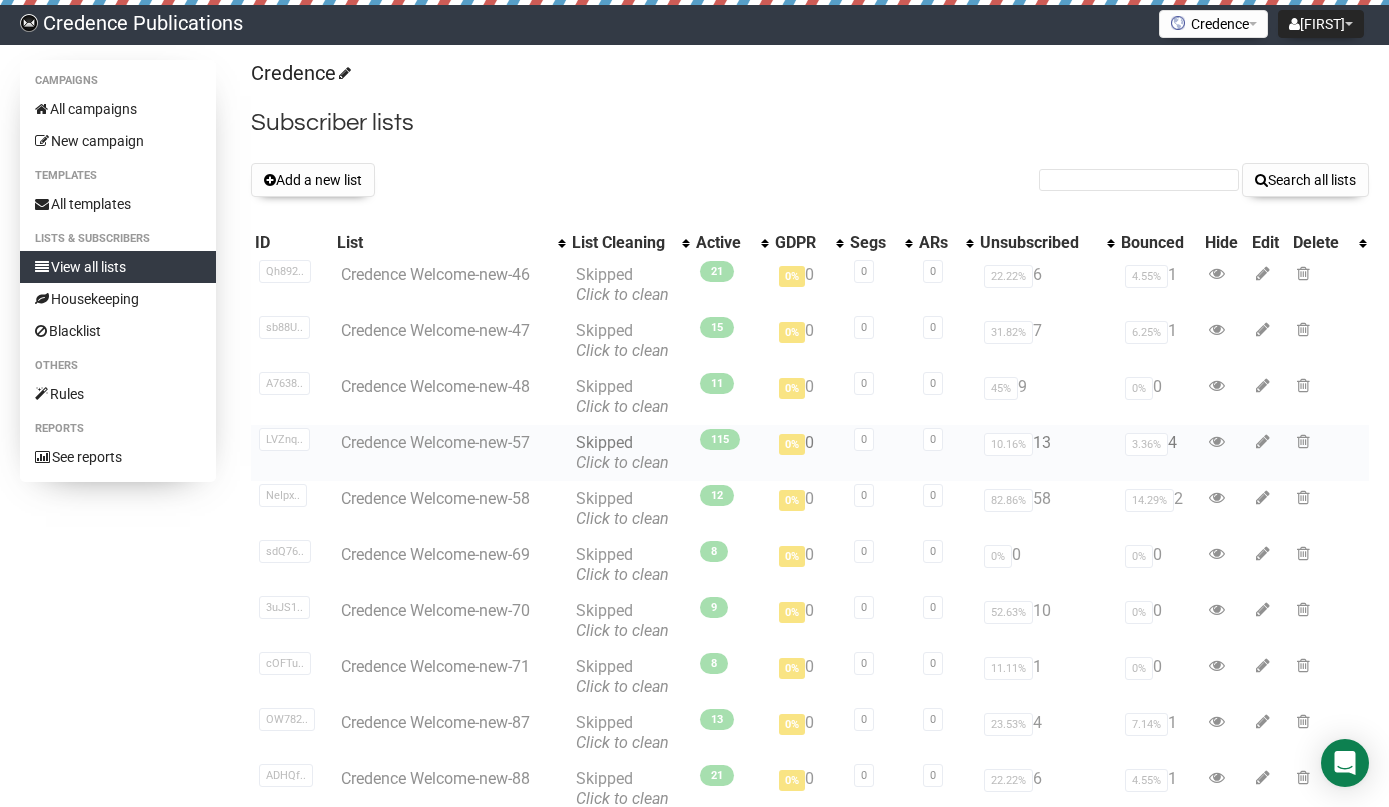 scroll, scrollTop: 0, scrollLeft: 0, axis: both 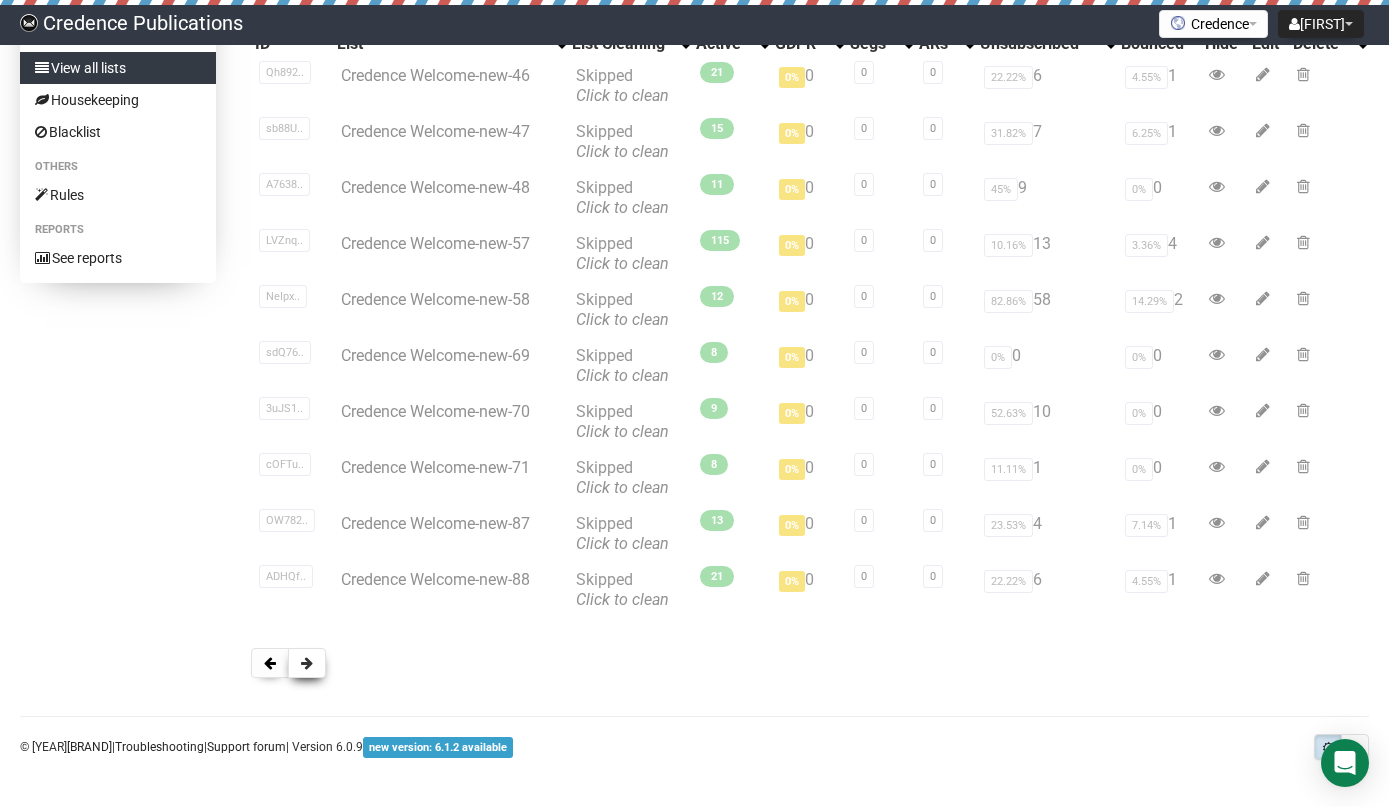 click at bounding box center (307, 663) 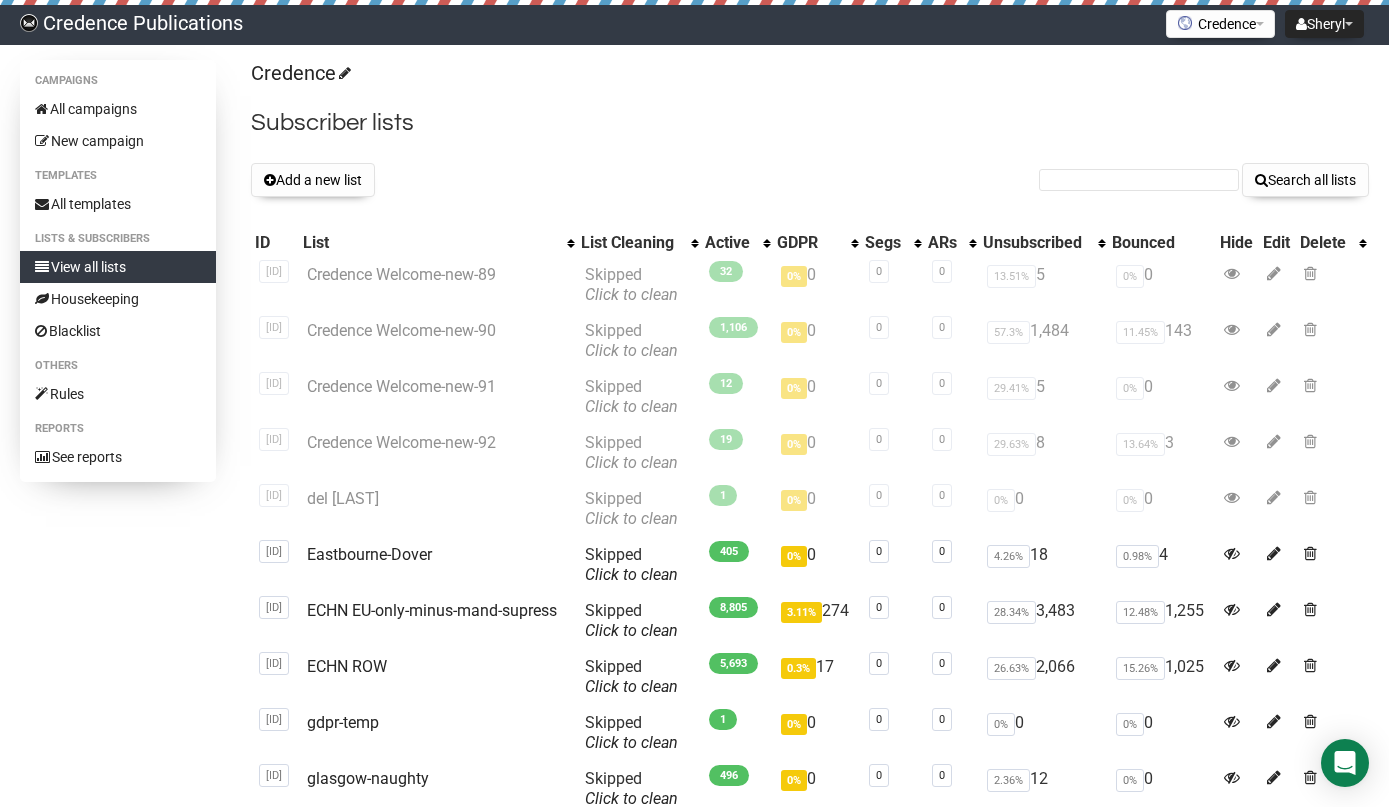 scroll, scrollTop: 0, scrollLeft: 0, axis: both 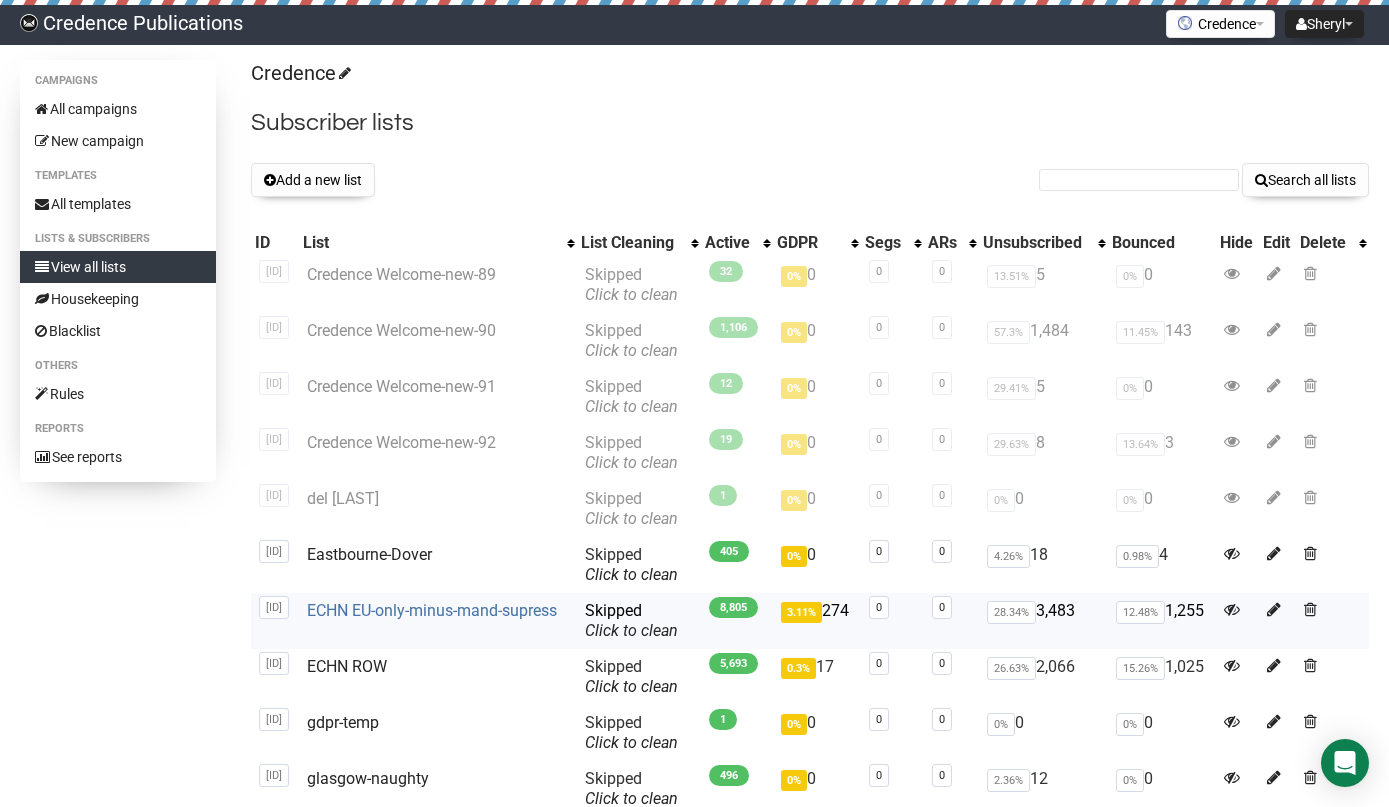 click on "ECHN EU-only-minus-mand-supress" at bounding box center [432, 610] 